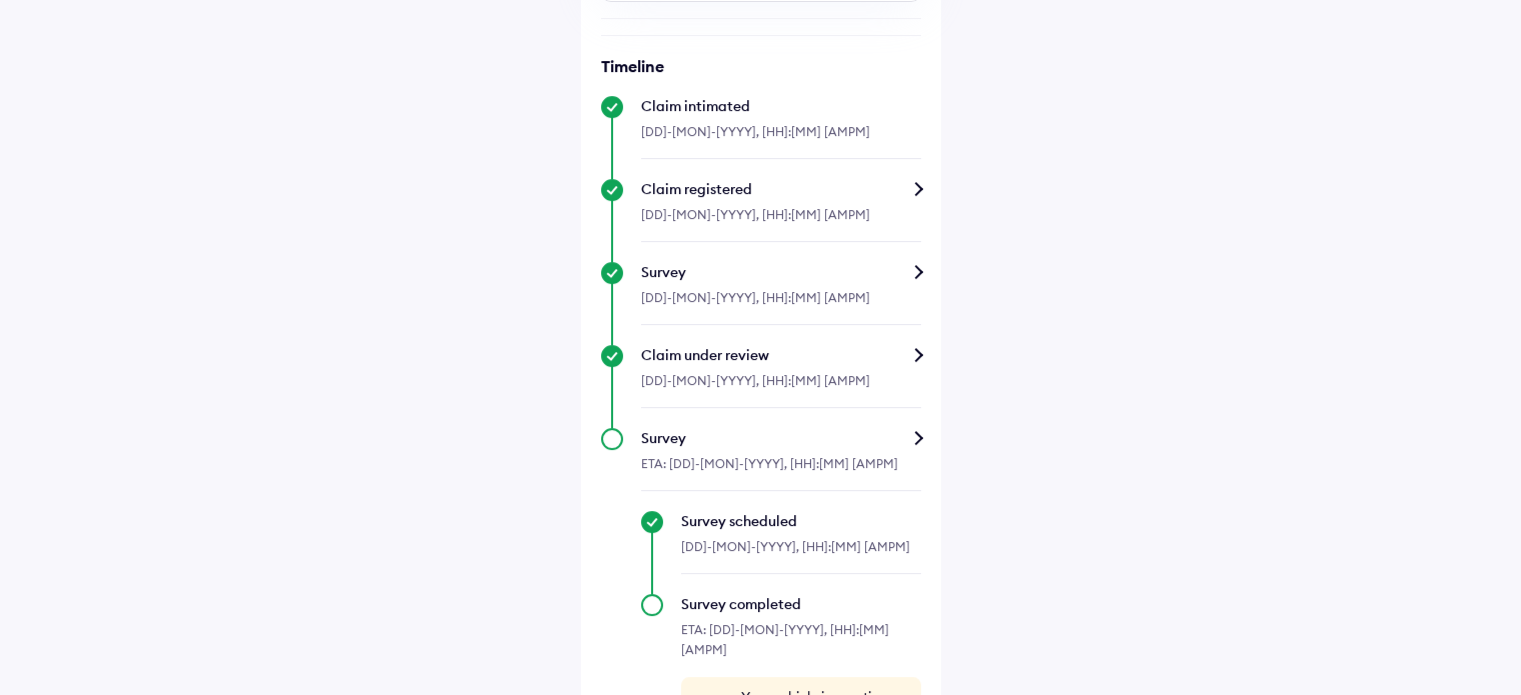 scroll, scrollTop: 630, scrollLeft: 0, axis: vertical 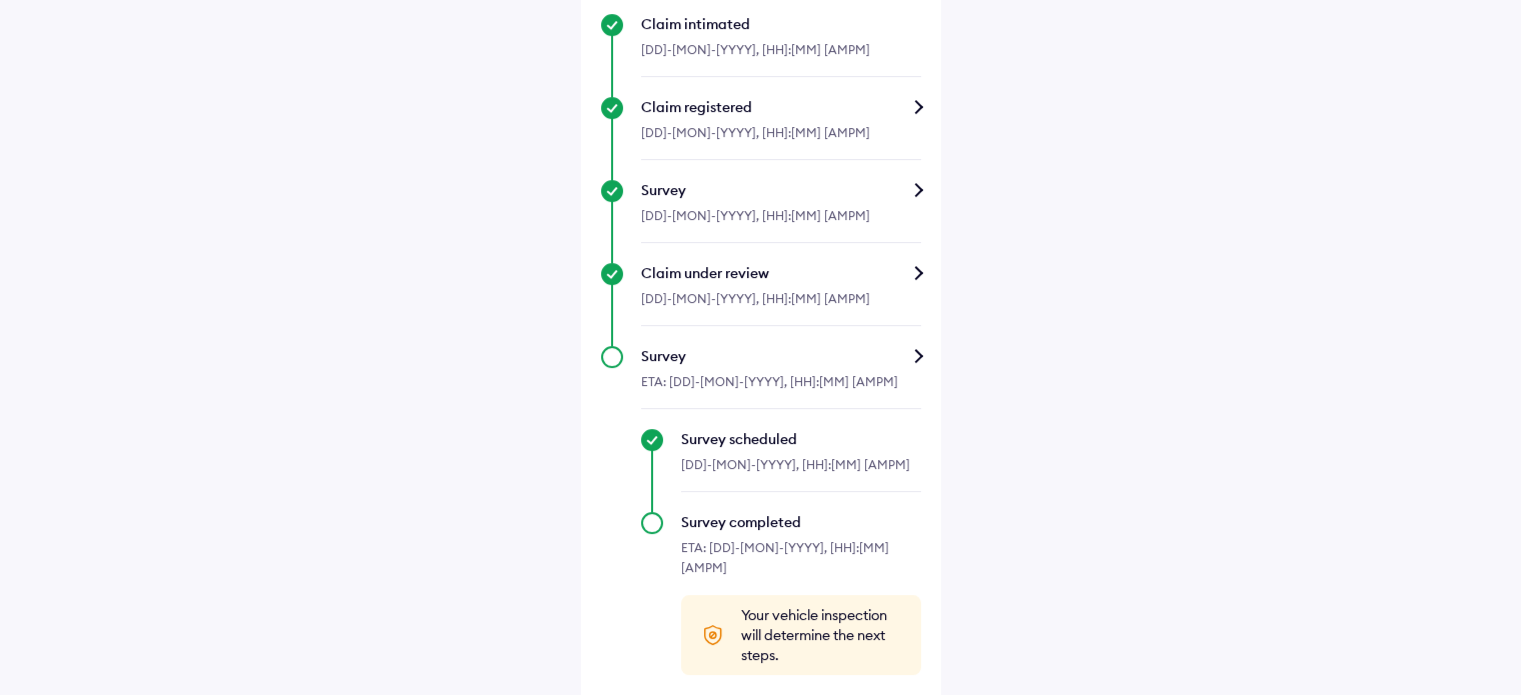 click on "Survey" at bounding box center [781, 356] 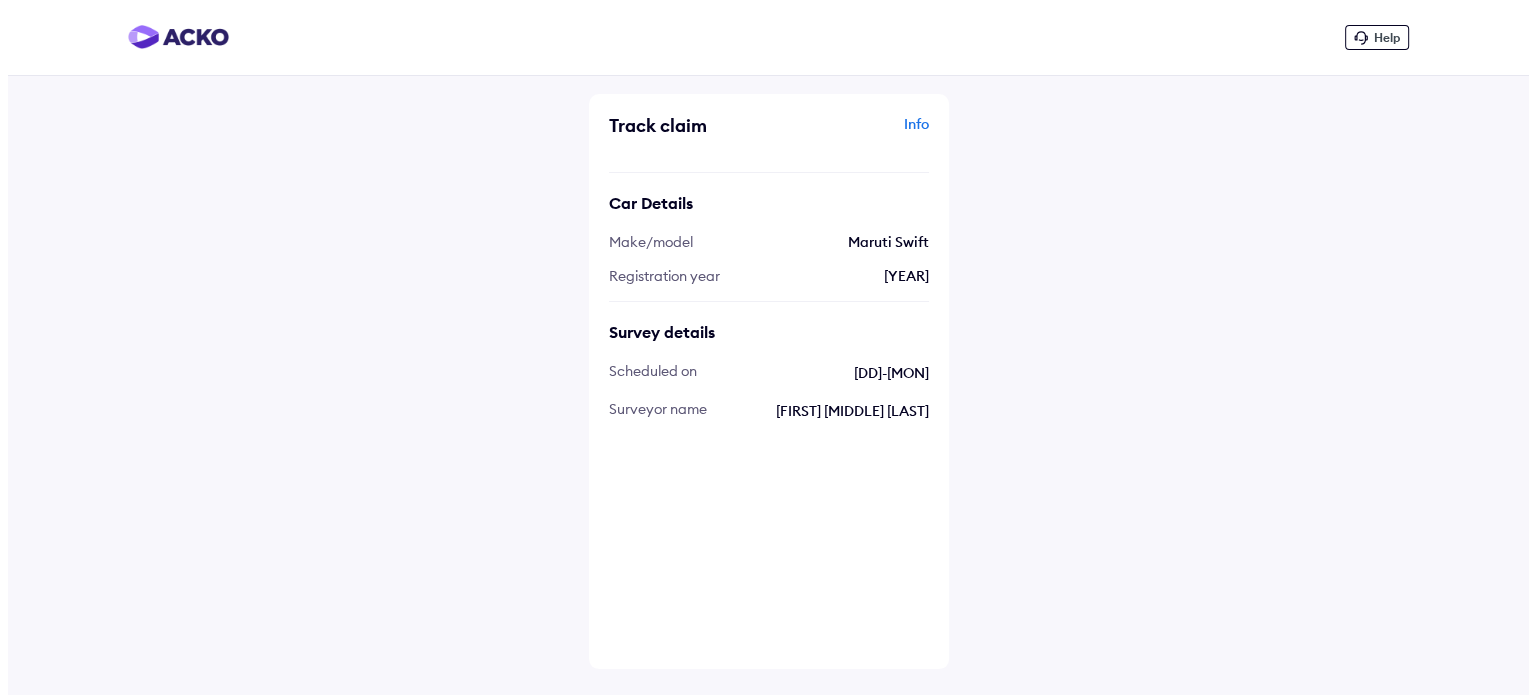 scroll, scrollTop: 0, scrollLeft: 0, axis: both 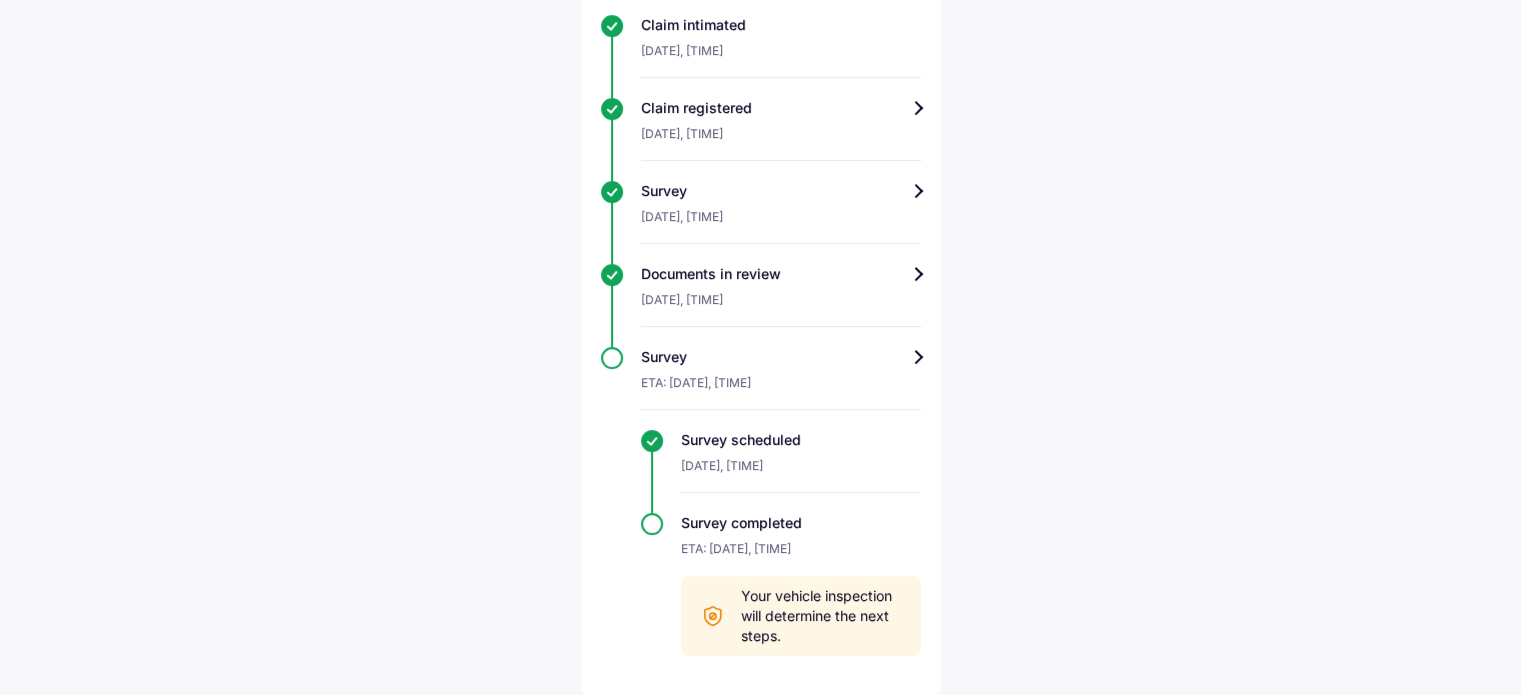 click on "Your vehicle inspection will determine the next steps." at bounding box center (821, 616) 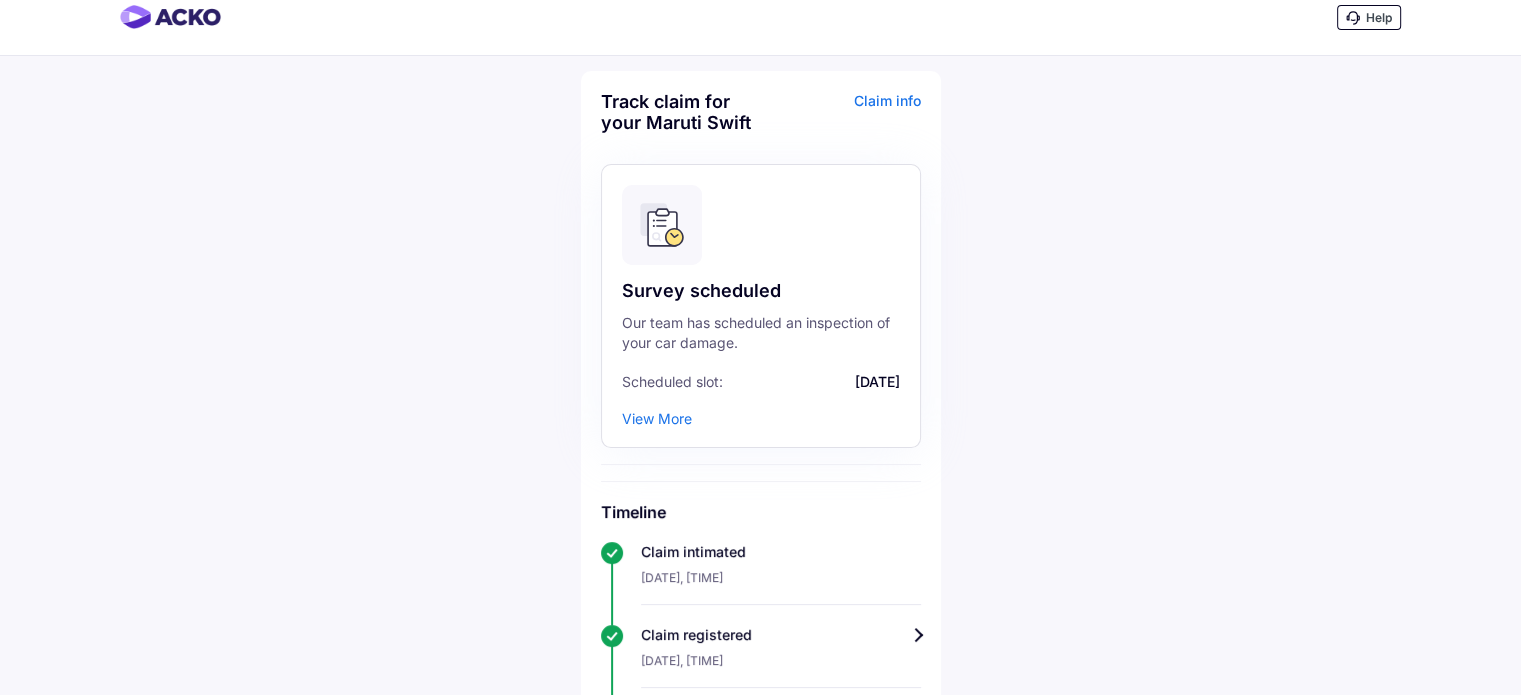 scroll, scrollTop: 19, scrollLeft: 0, axis: vertical 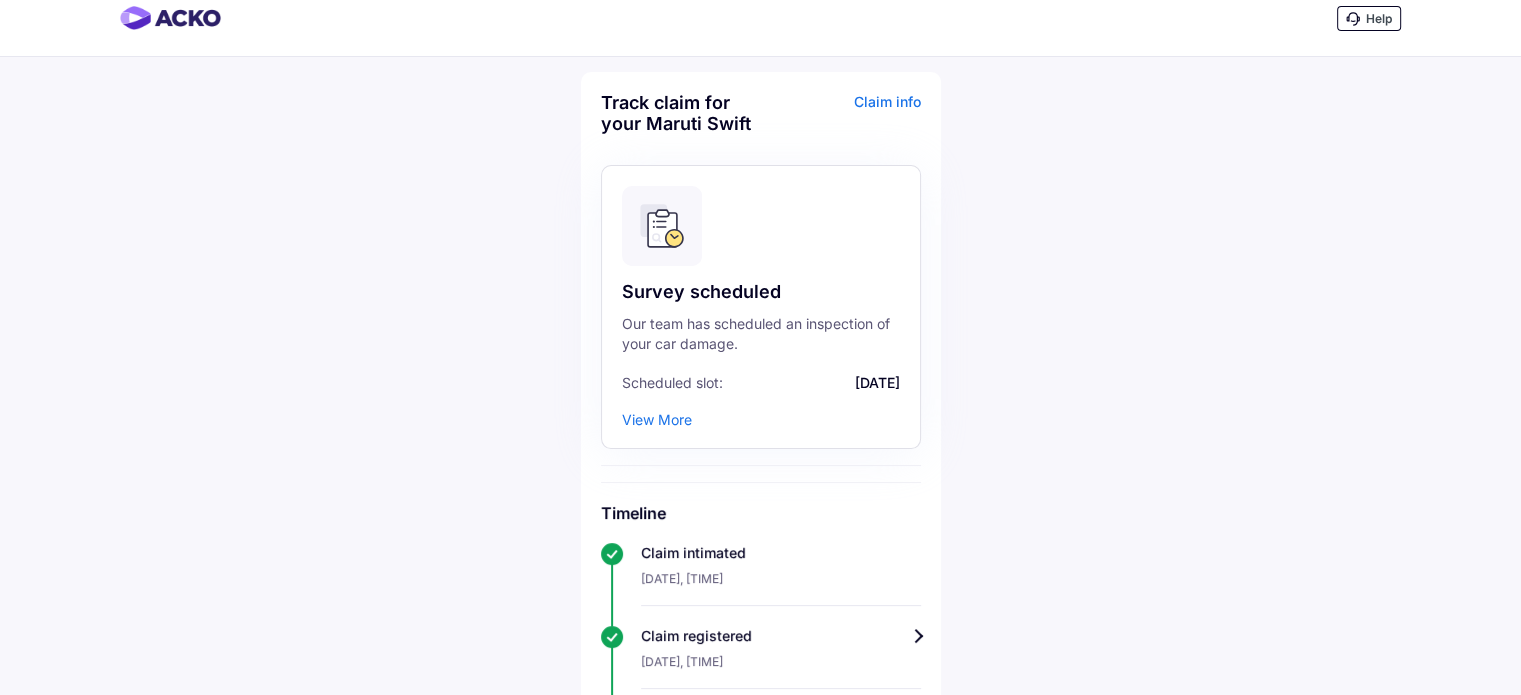click on "View More" at bounding box center (657, 419) 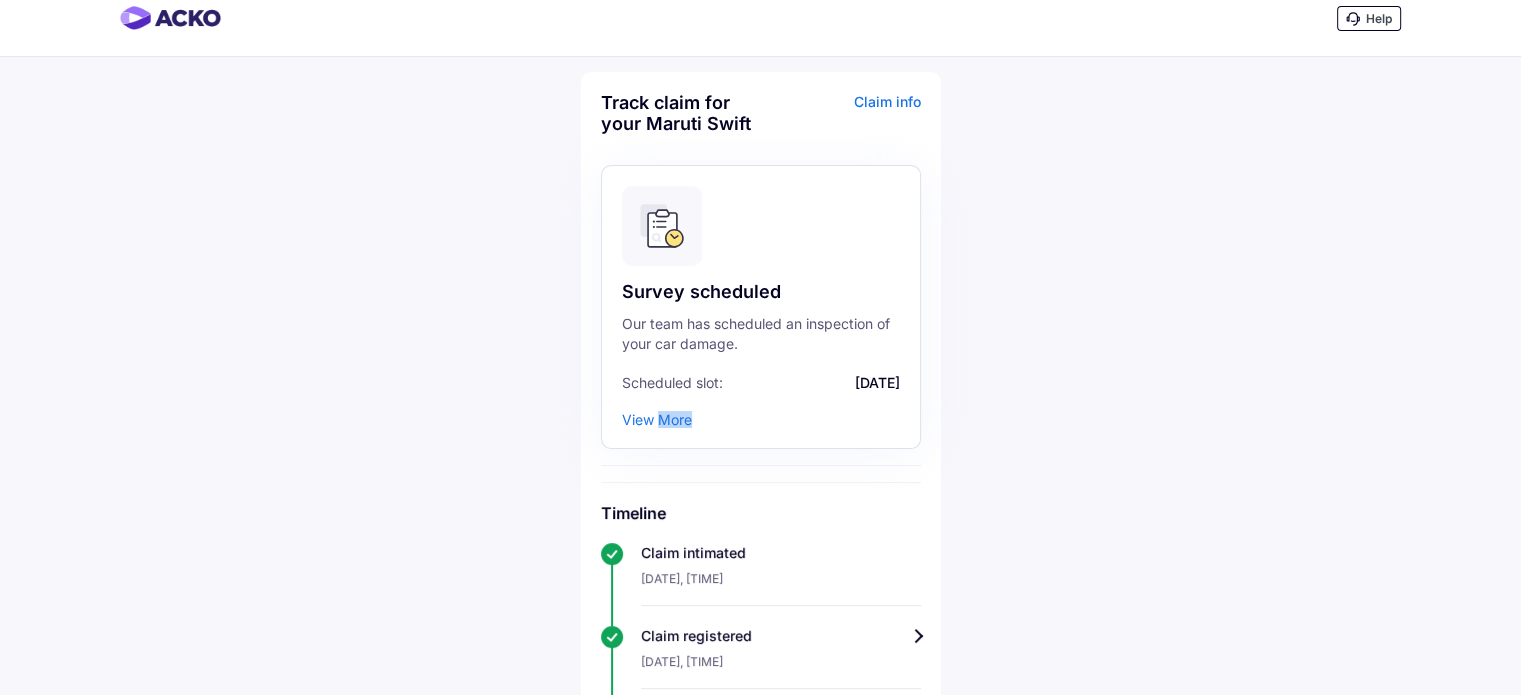 click on "View More" at bounding box center [657, 419] 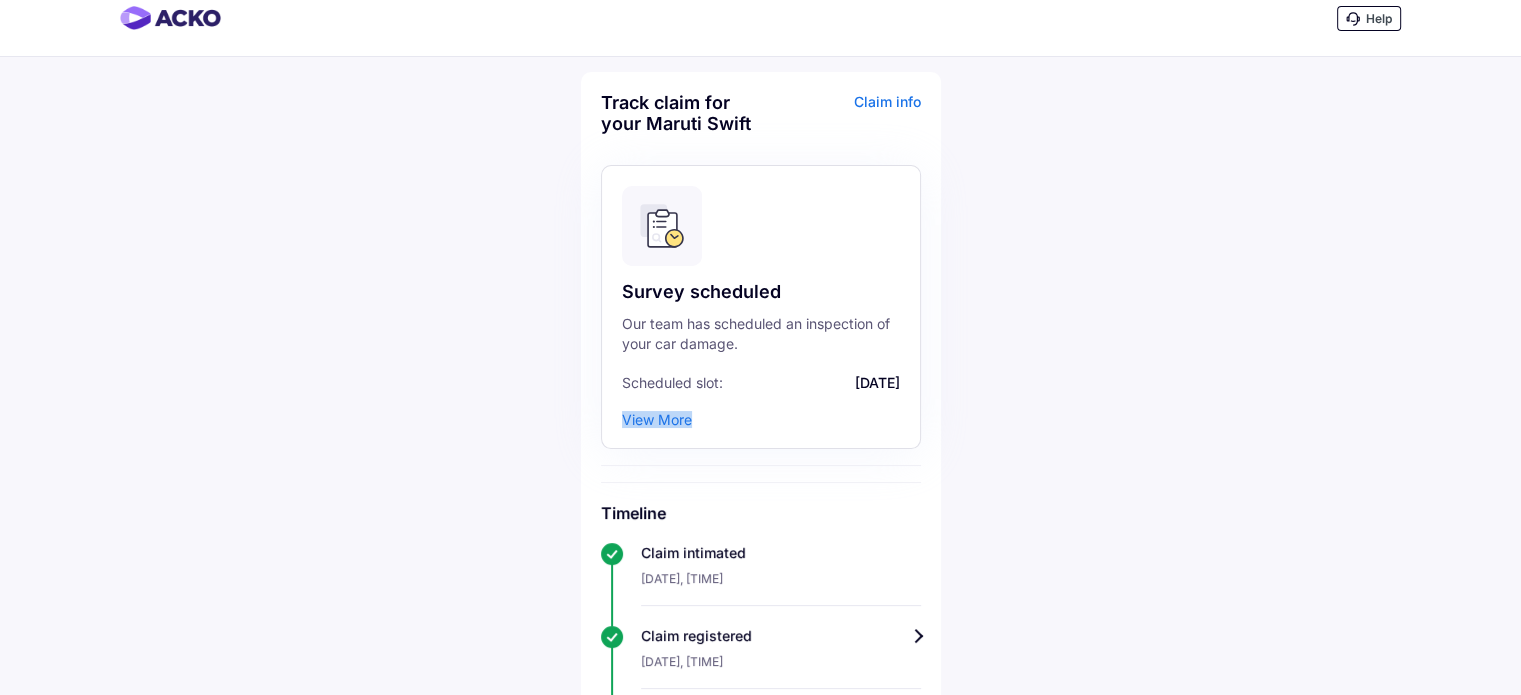 click on "View More" at bounding box center [657, 419] 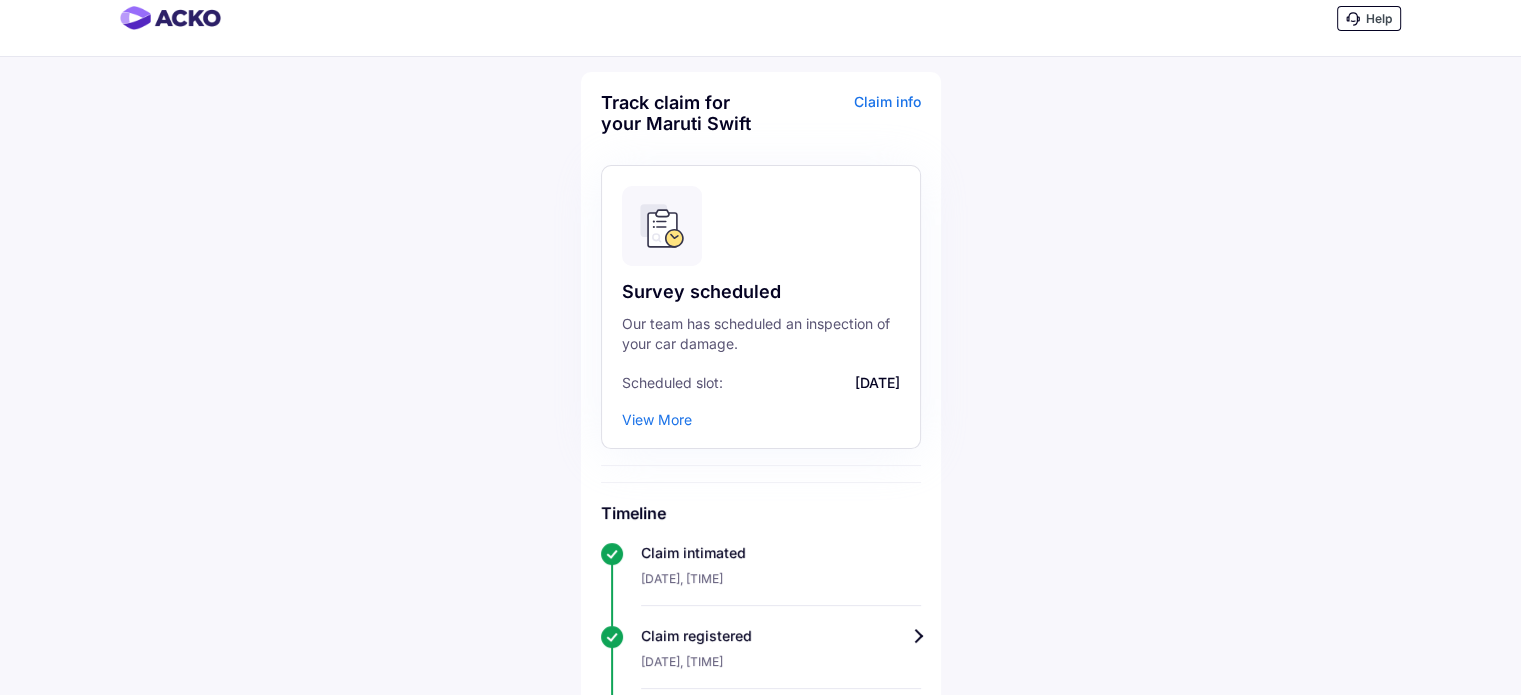 click on "View More" at bounding box center [657, 419] 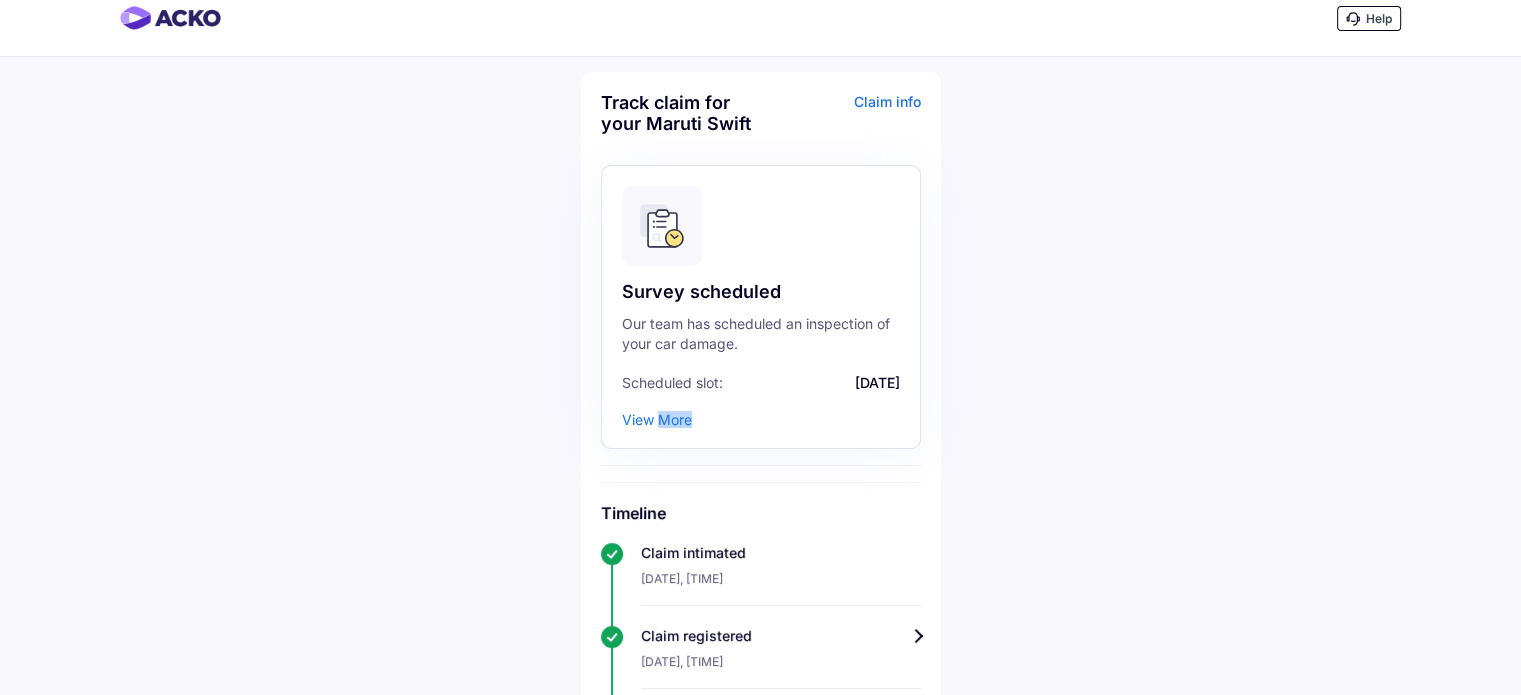 click on "View More" at bounding box center (657, 419) 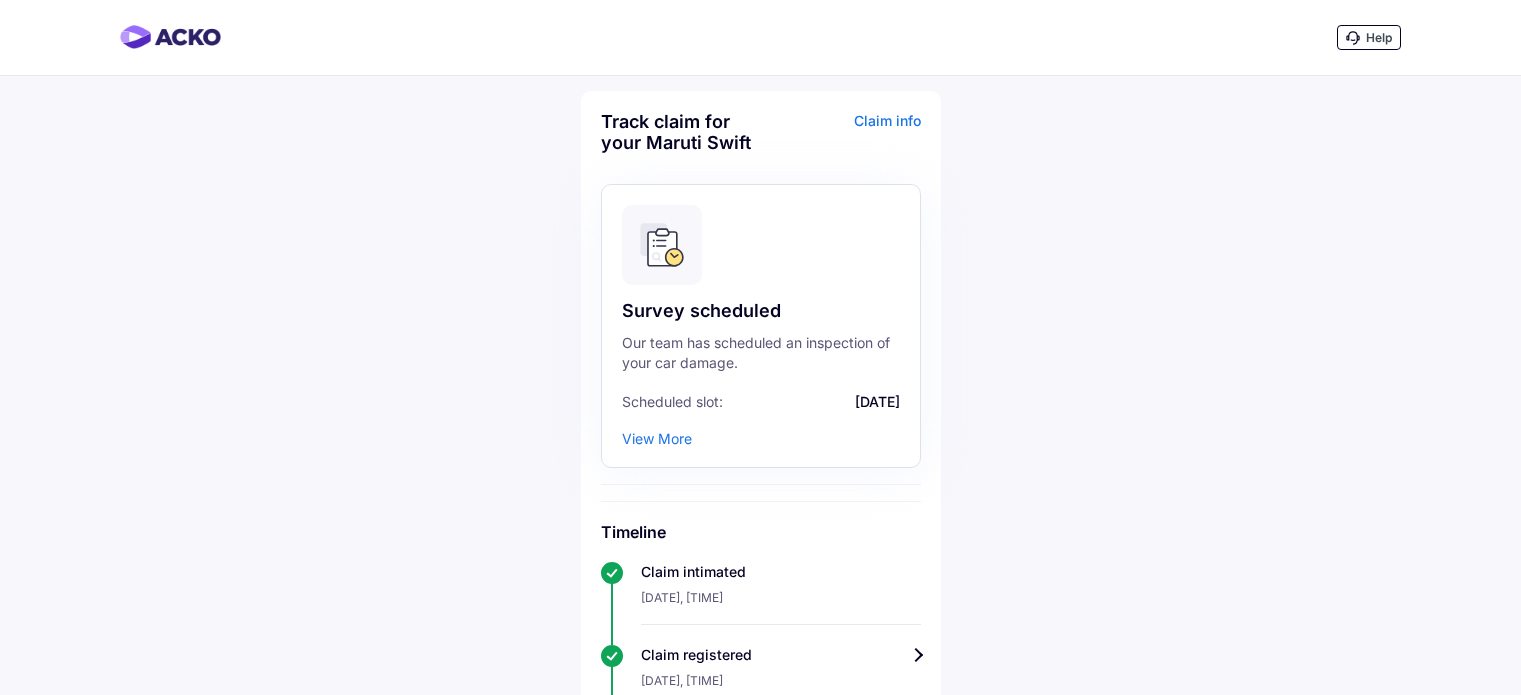 scroll, scrollTop: 19, scrollLeft: 0, axis: vertical 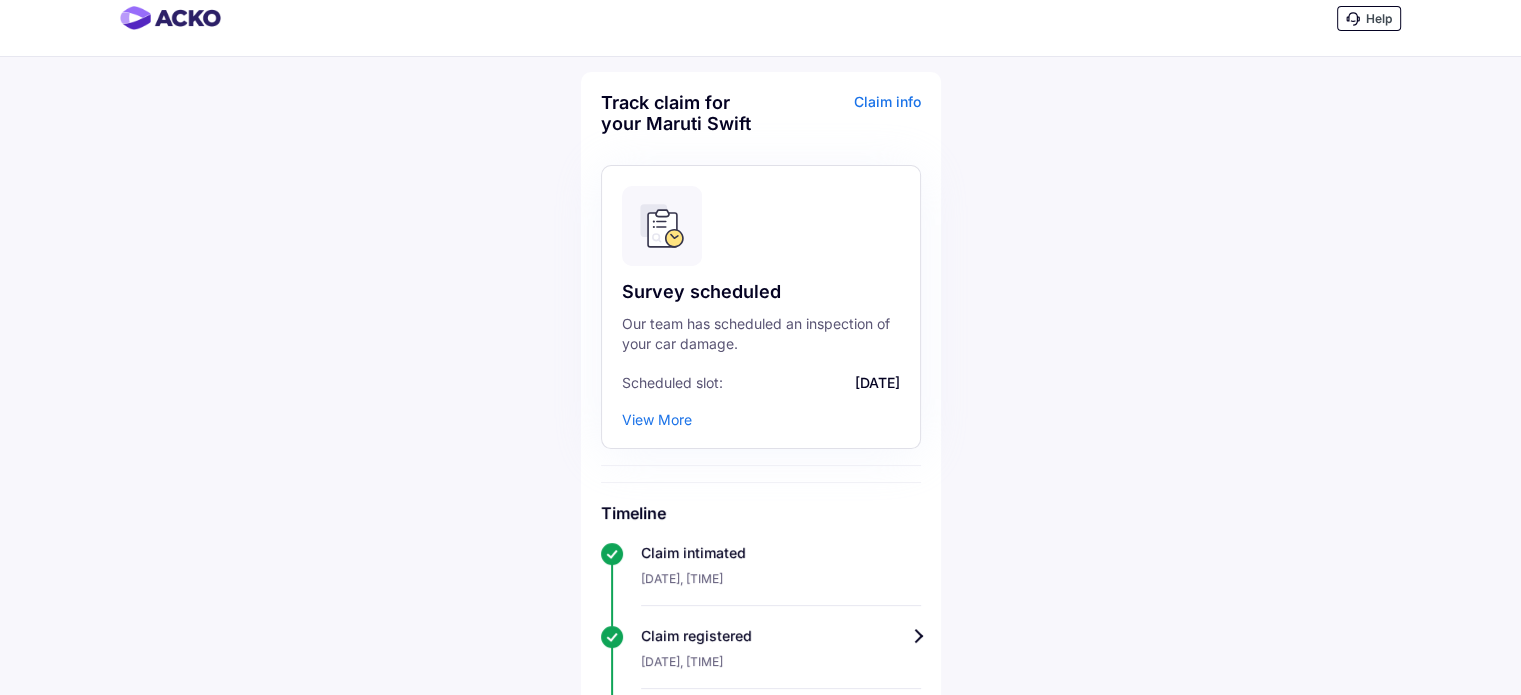 click on "View More" at bounding box center (657, 419) 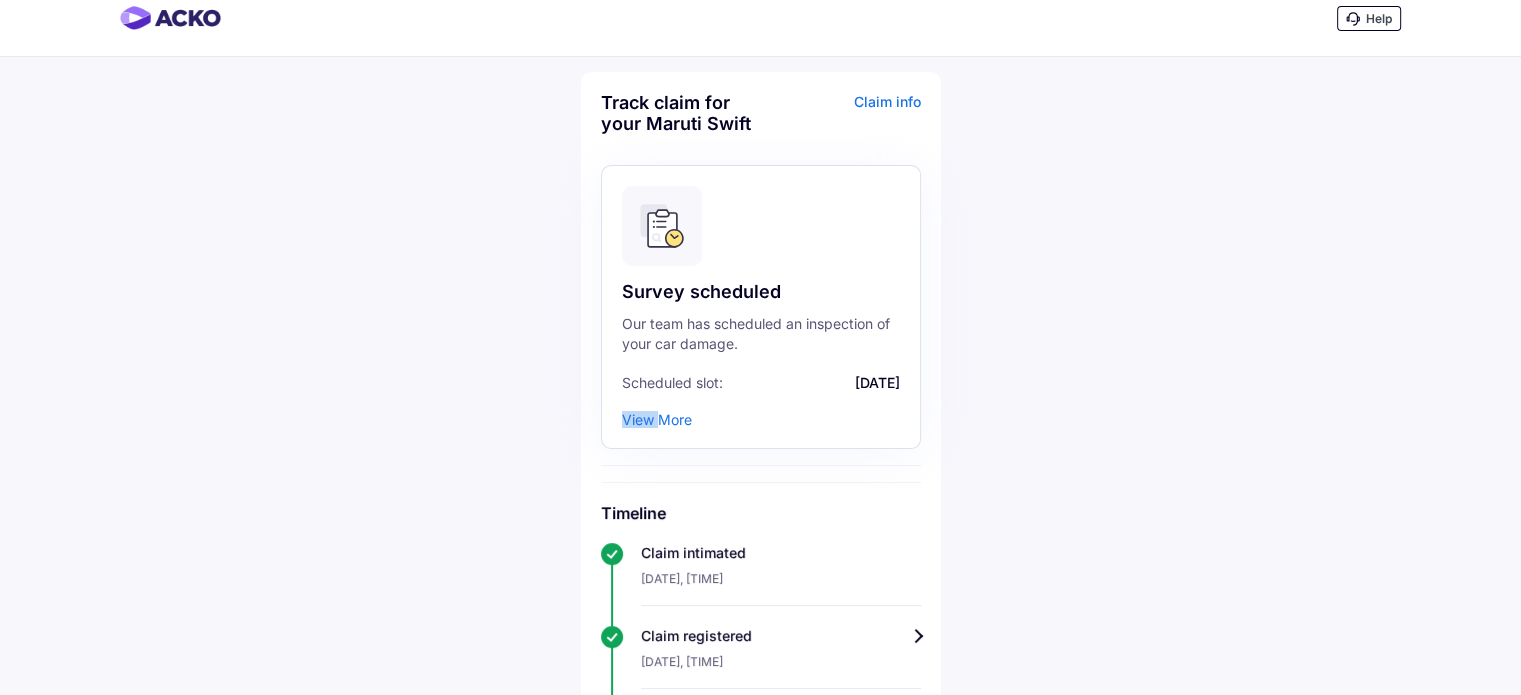 click on "View More" at bounding box center [657, 419] 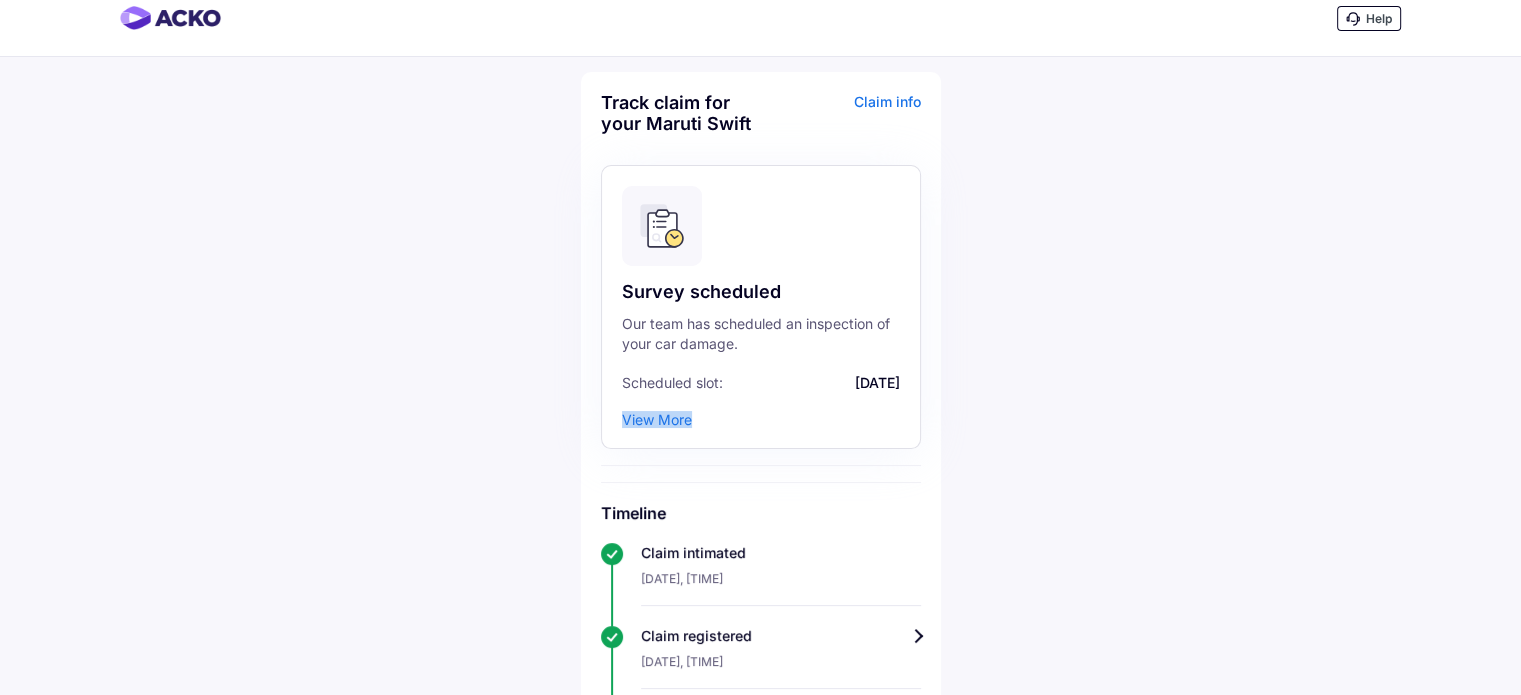 click on "View More" at bounding box center (657, 419) 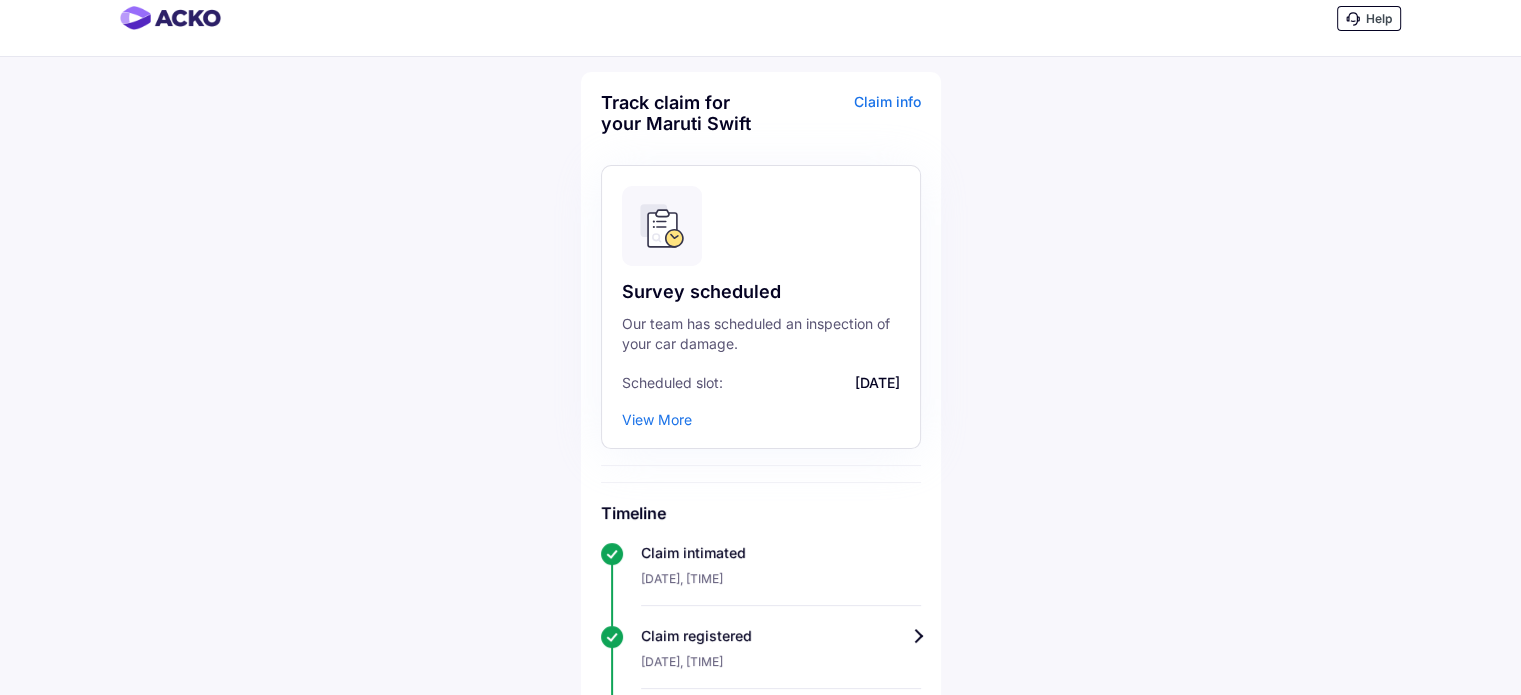 click on "Claim info" at bounding box center (843, 120) 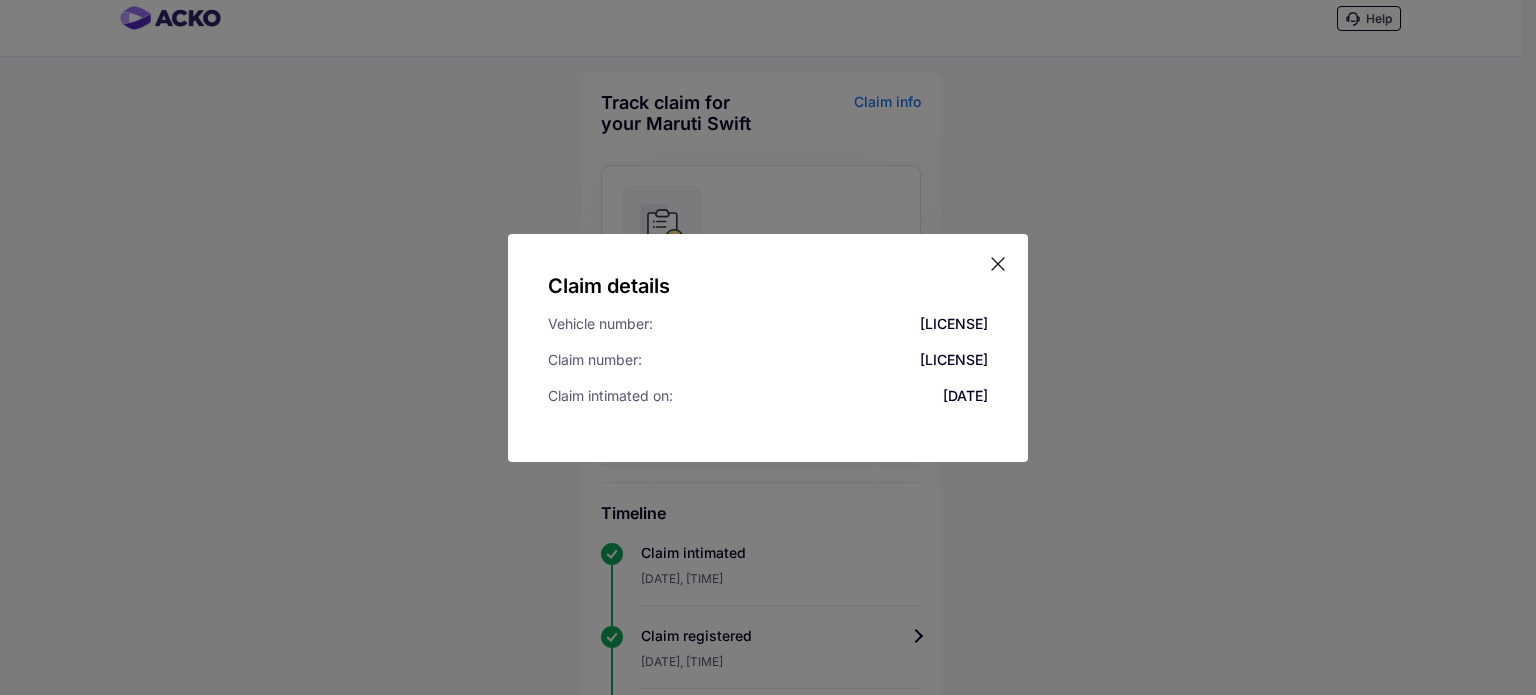 click 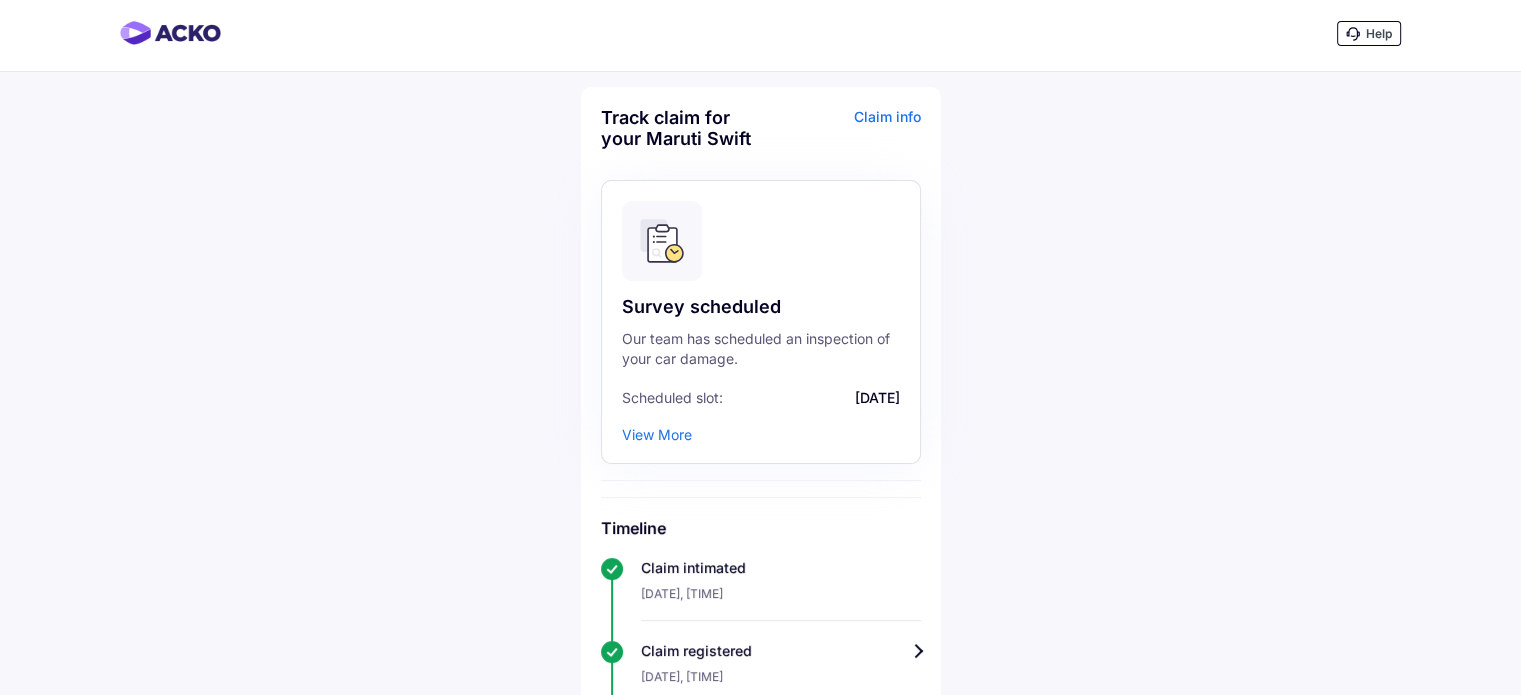 scroll, scrollTop: 5, scrollLeft: 0, axis: vertical 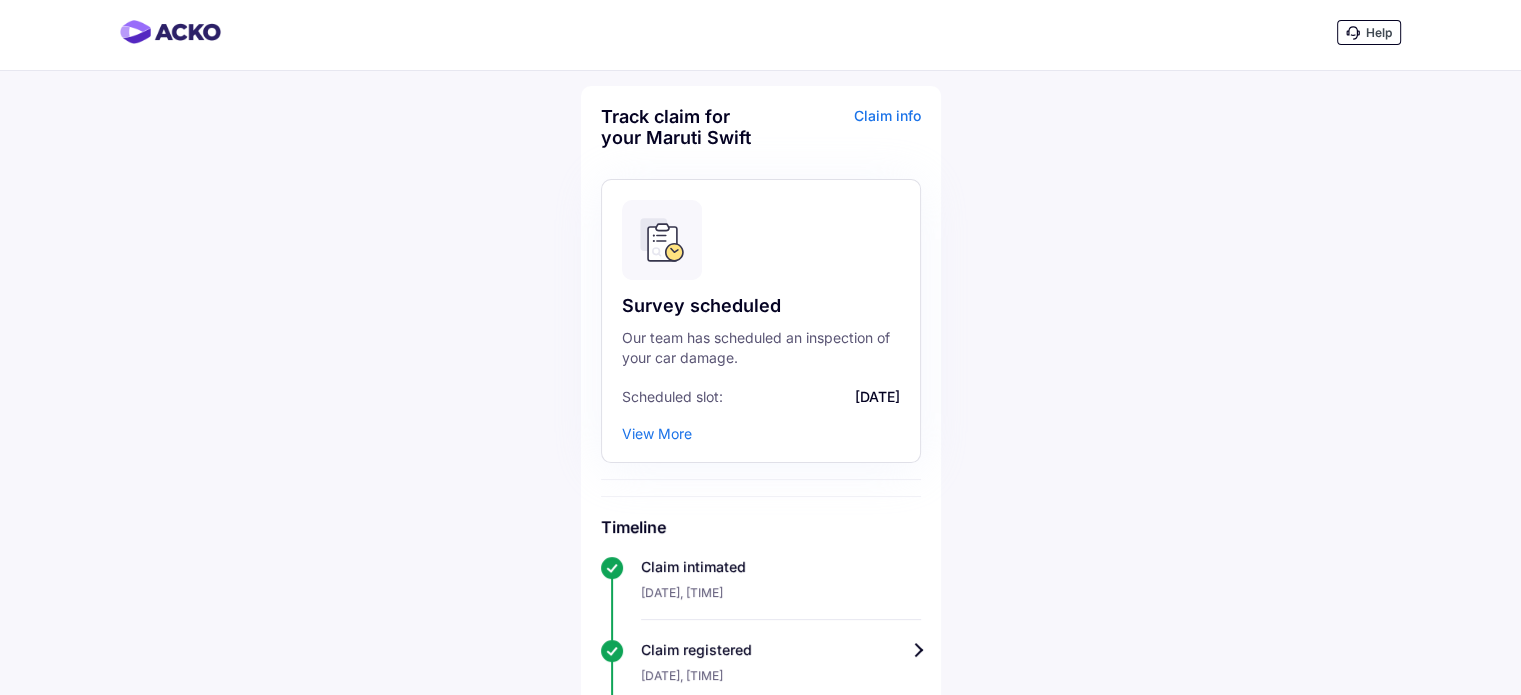 click on "Help" at bounding box center (1369, 32) 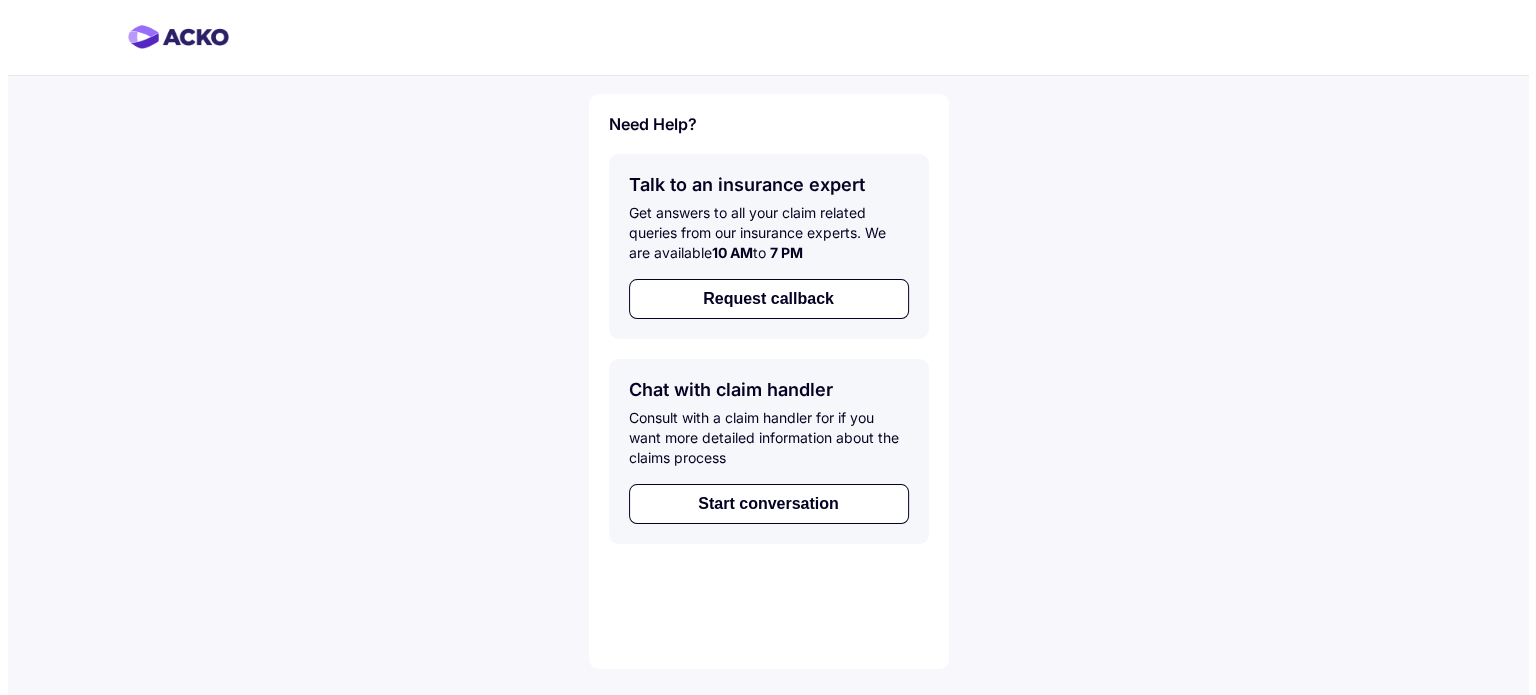 scroll, scrollTop: 0, scrollLeft: 0, axis: both 